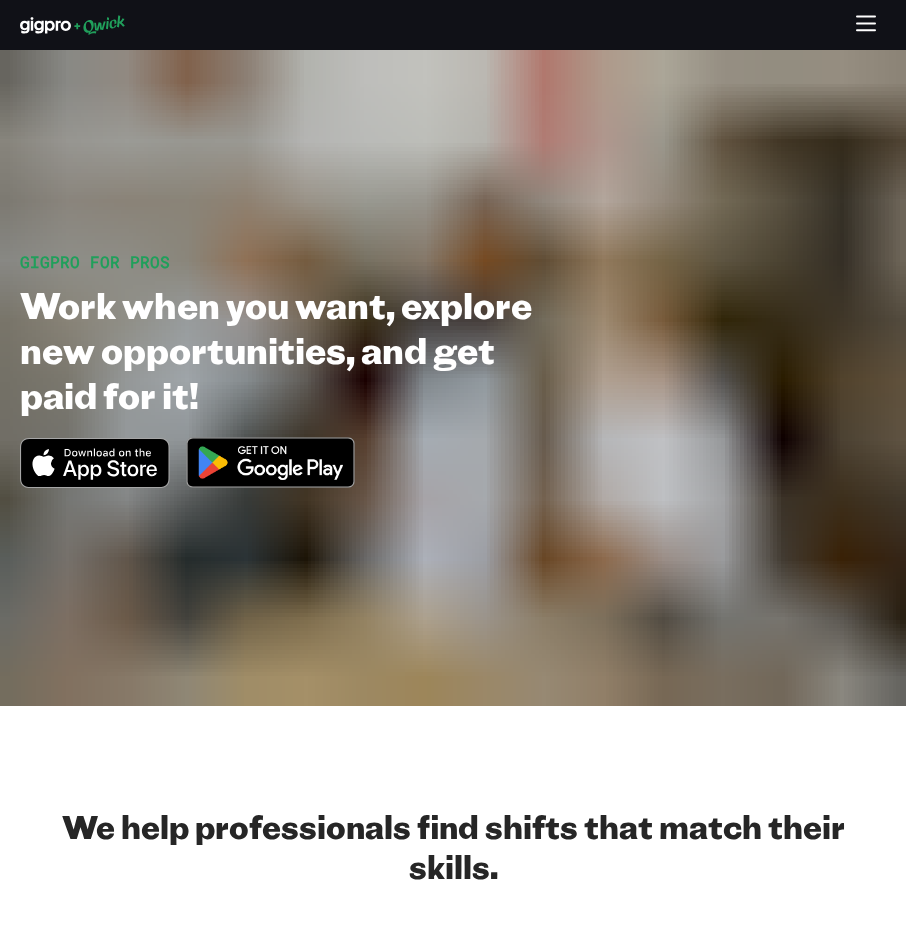 scroll, scrollTop: 0, scrollLeft: 0, axis: both 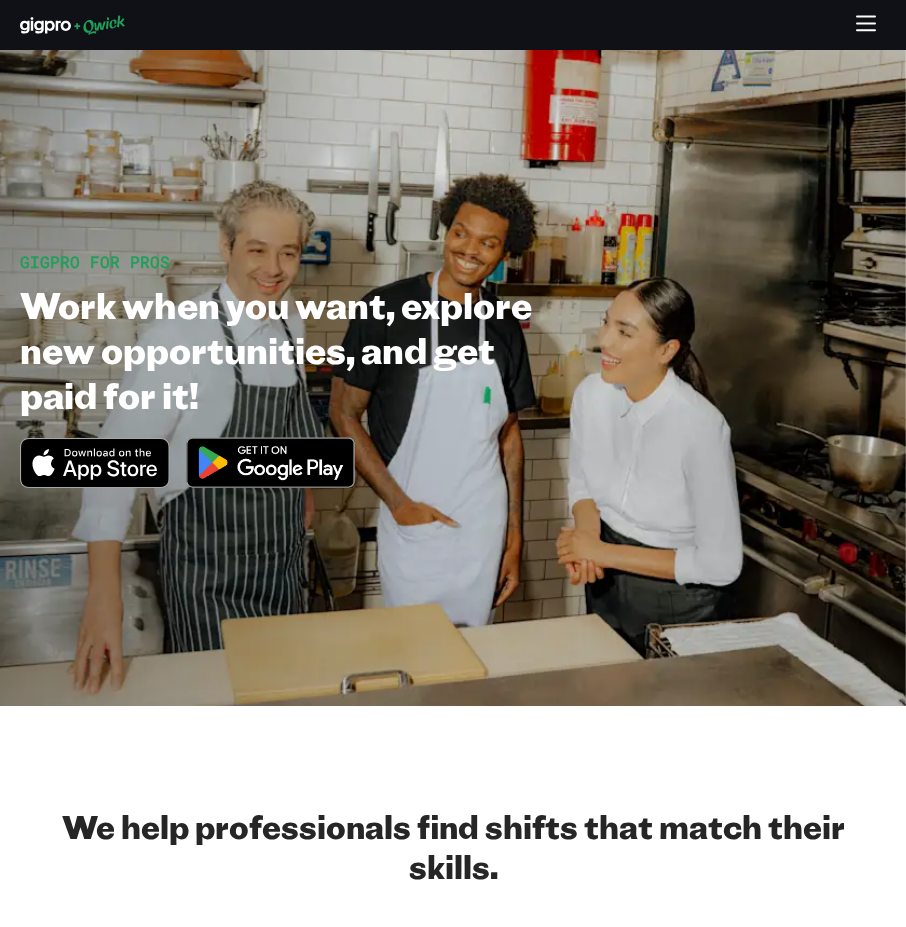 click 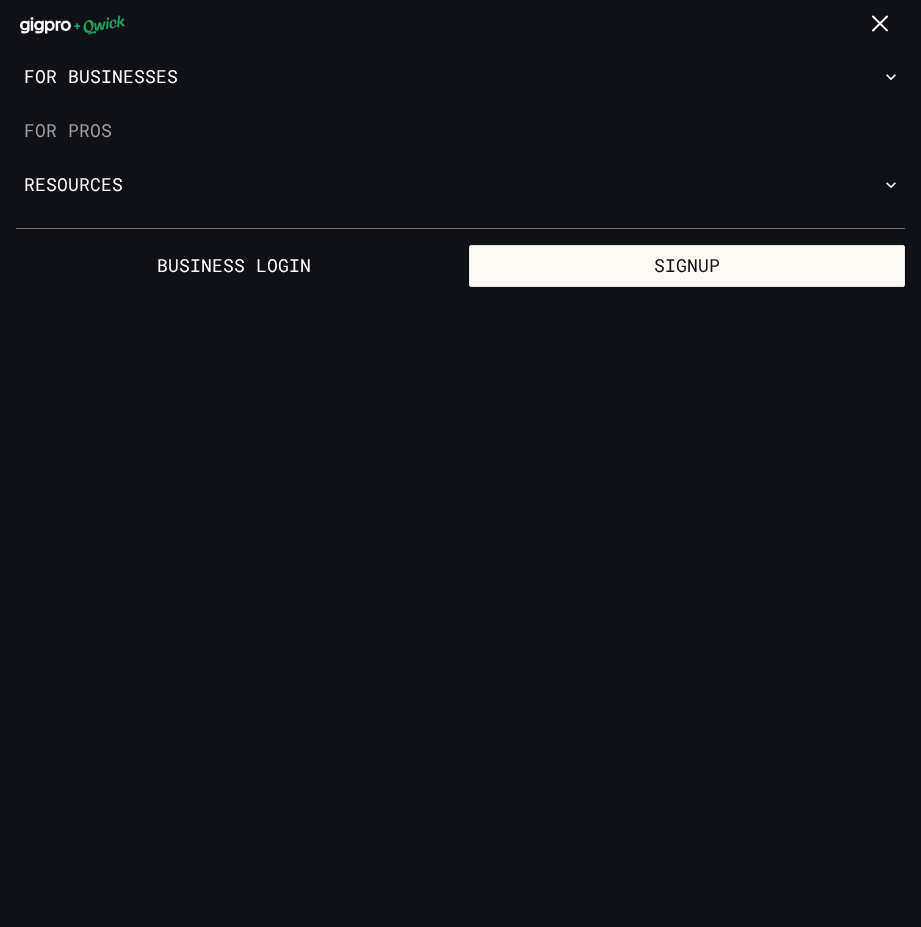 click on "For Pros" at bounding box center (460, 131) 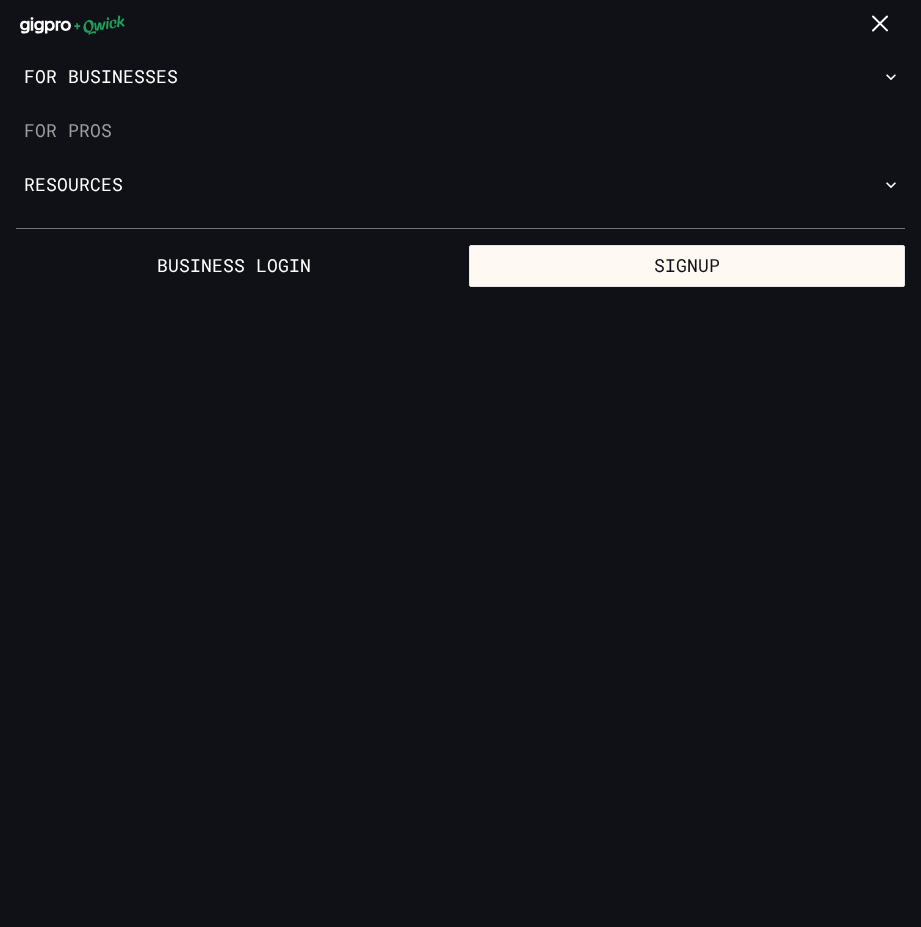 click on "For Pros" at bounding box center (460, 131) 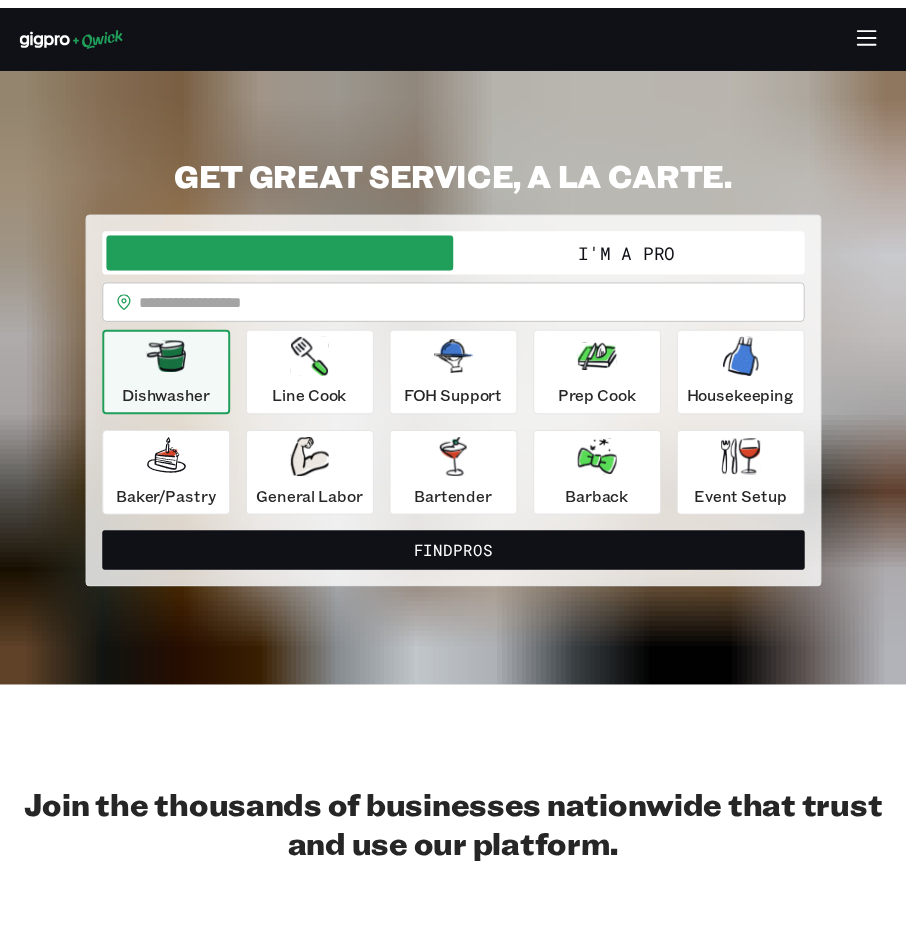 scroll, scrollTop: 0, scrollLeft: 0, axis: both 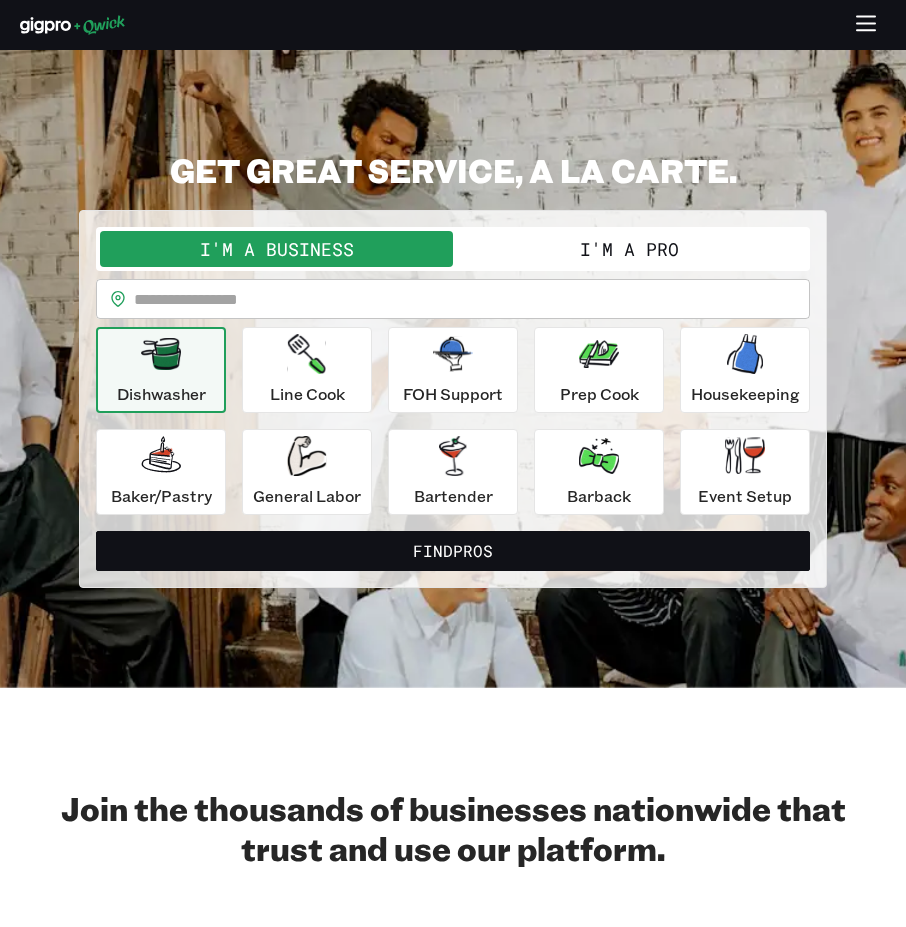 click on "I'm a Pro" at bounding box center (629, 249) 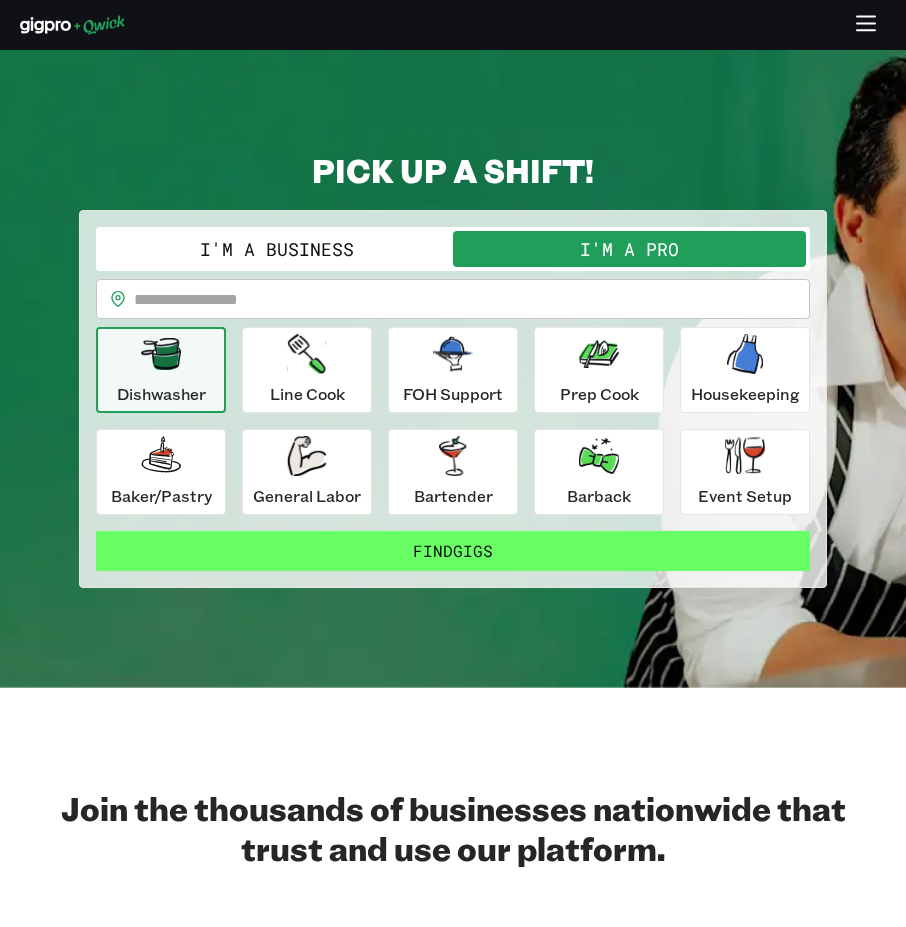 click on "Find  Gigs" at bounding box center (453, 551) 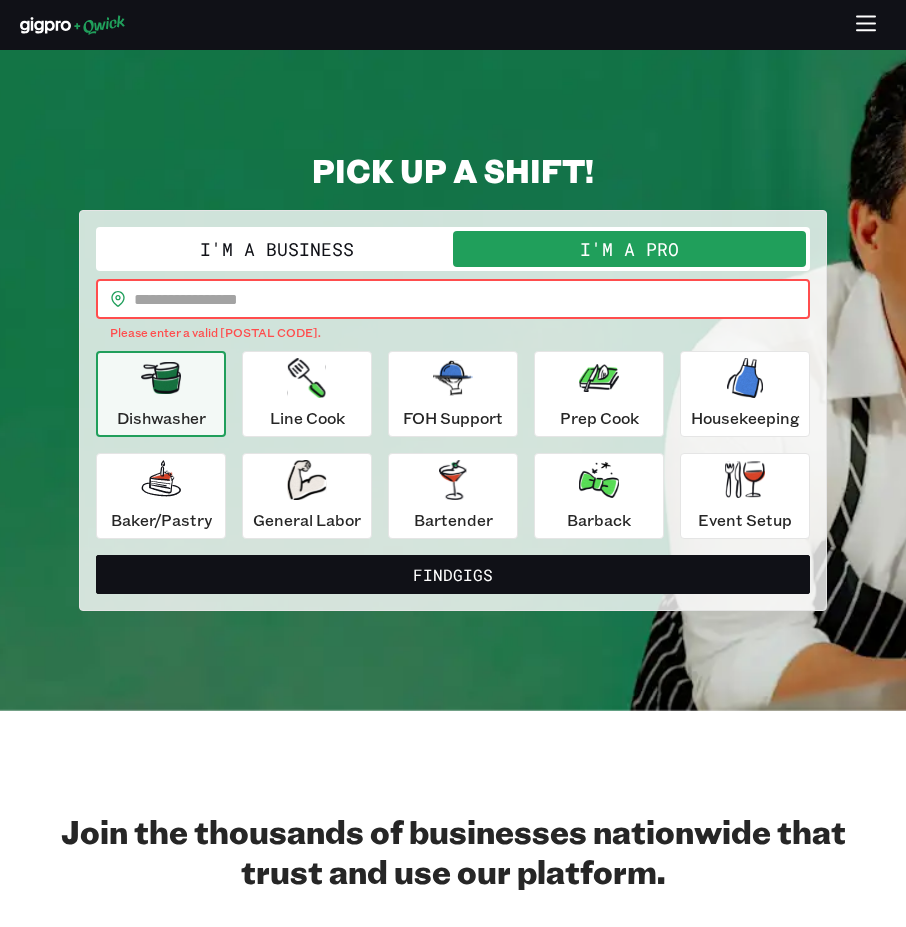 click at bounding box center [472, 299] 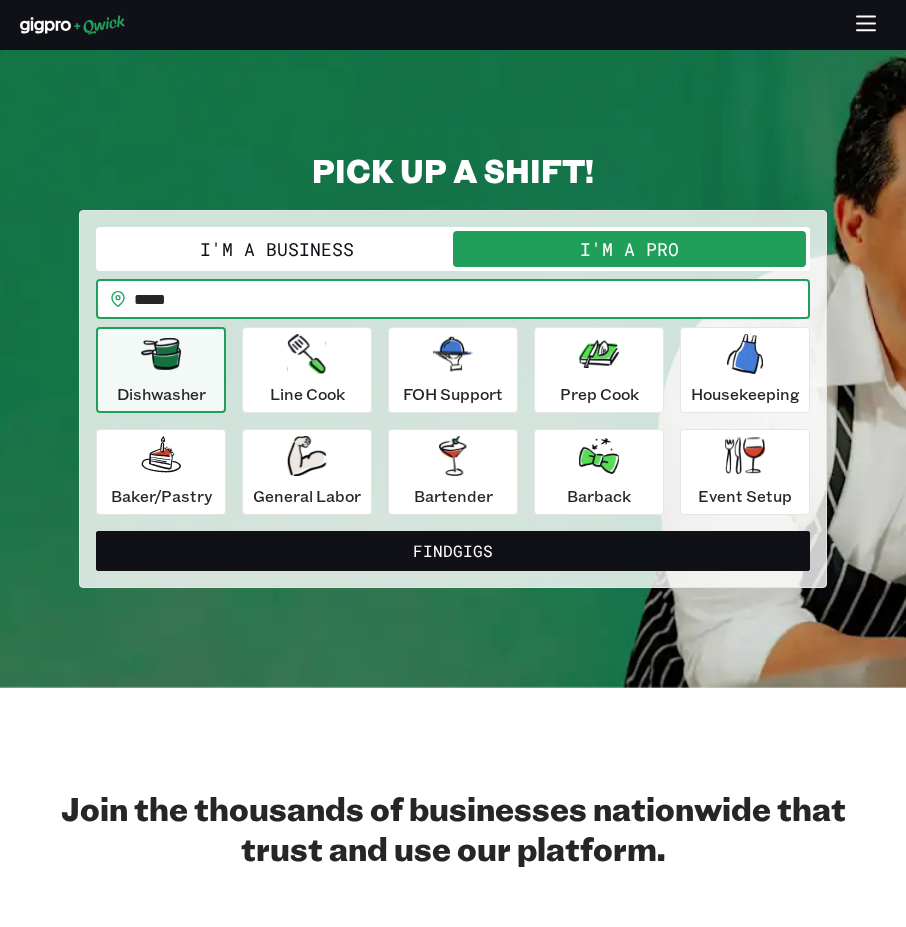 type on "*****" 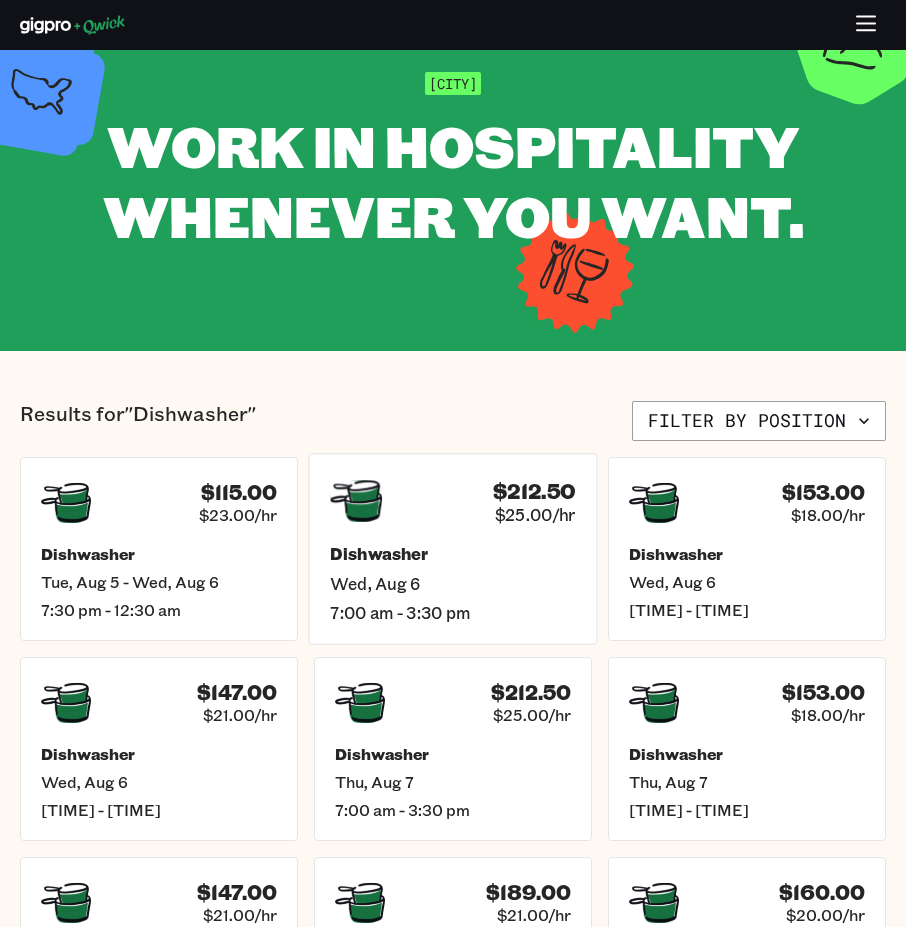 scroll, scrollTop: 0, scrollLeft: 0, axis: both 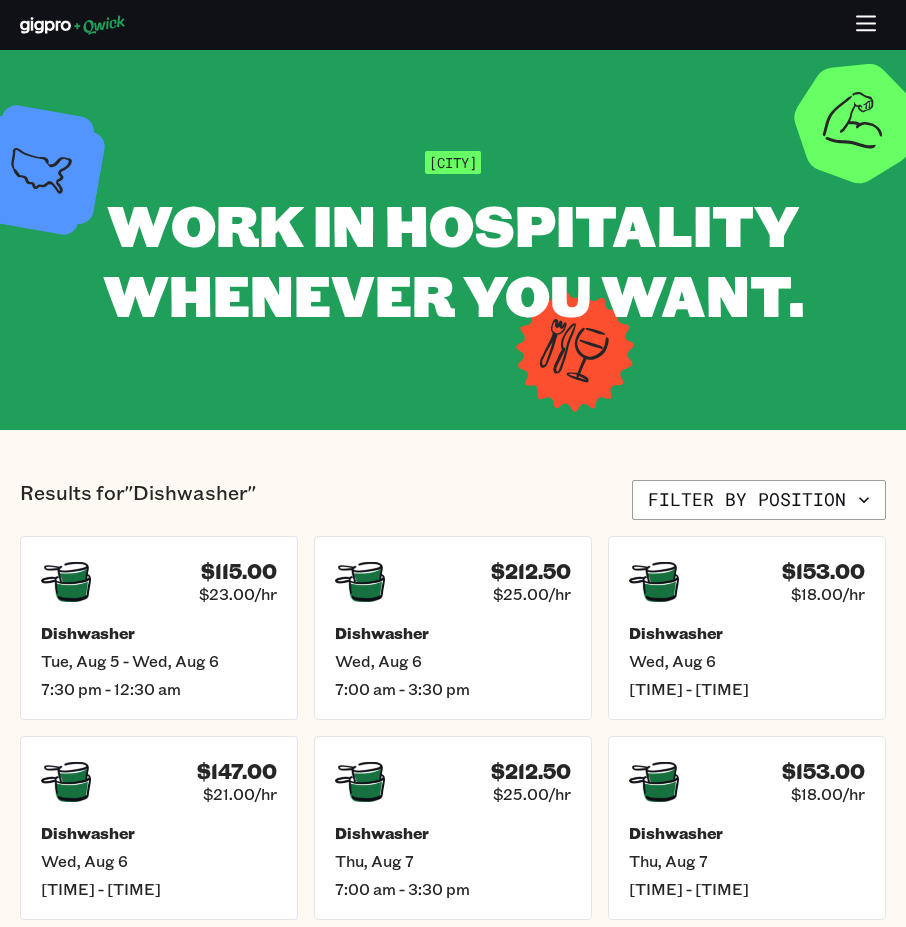 click 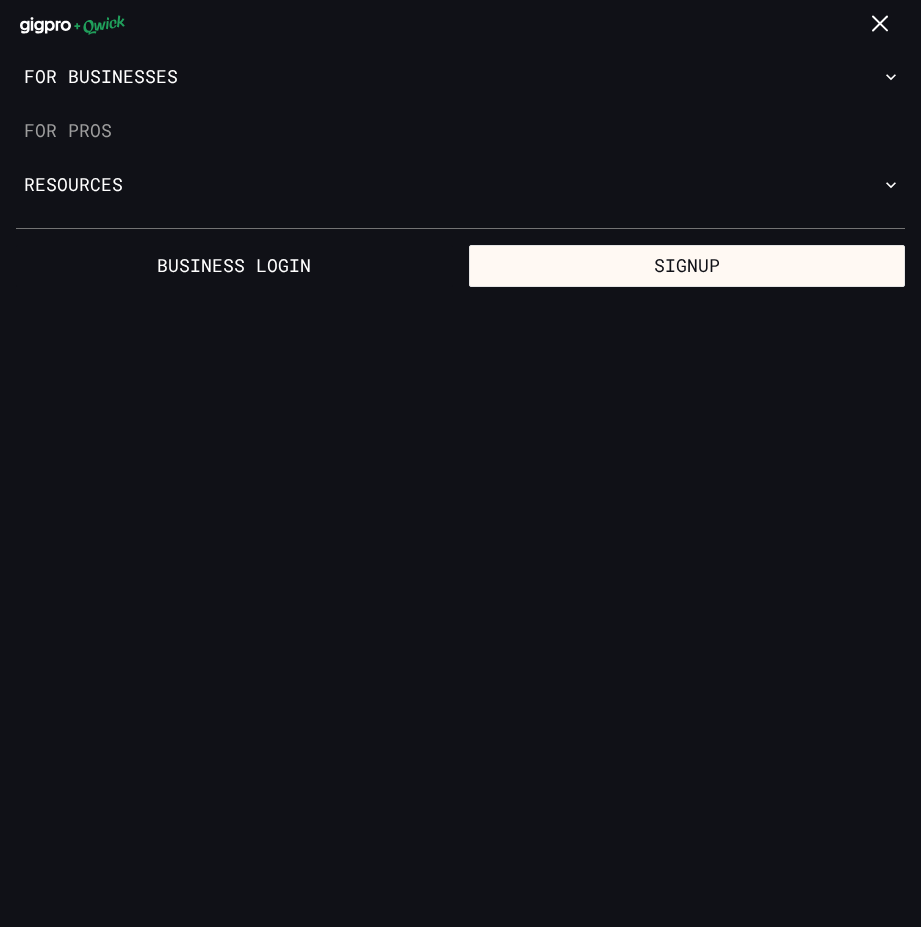 click on "For Pros" at bounding box center (460, 131) 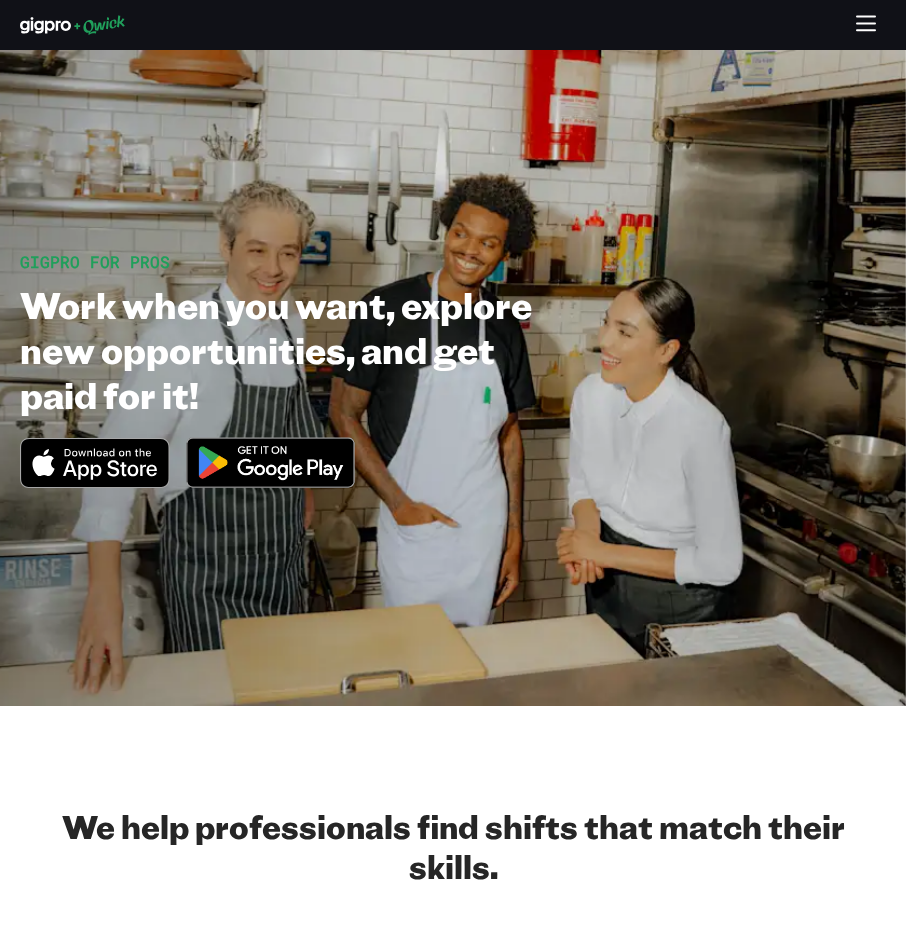 click on "GIGPRO FOR PROS" at bounding box center (95, 261) 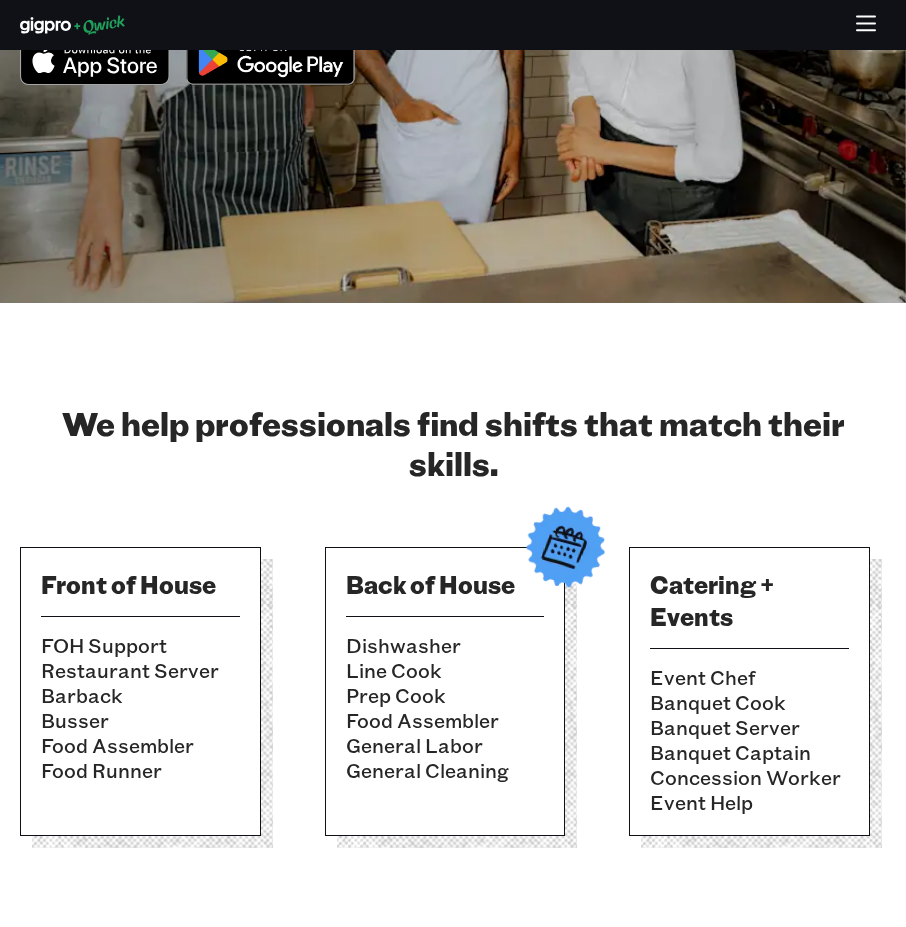 scroll, scrollTop: 400, scrollLeft: 0, axis: vertical 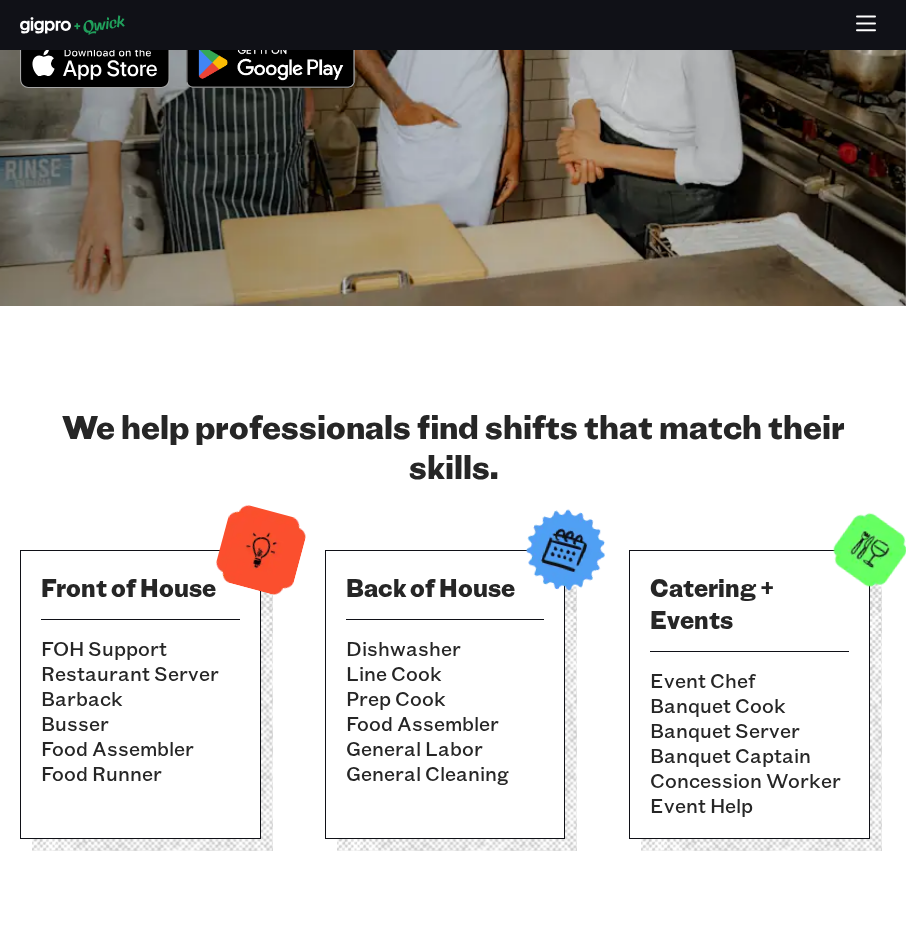 click on "Catering + Events" at bounding box center (749, 603) 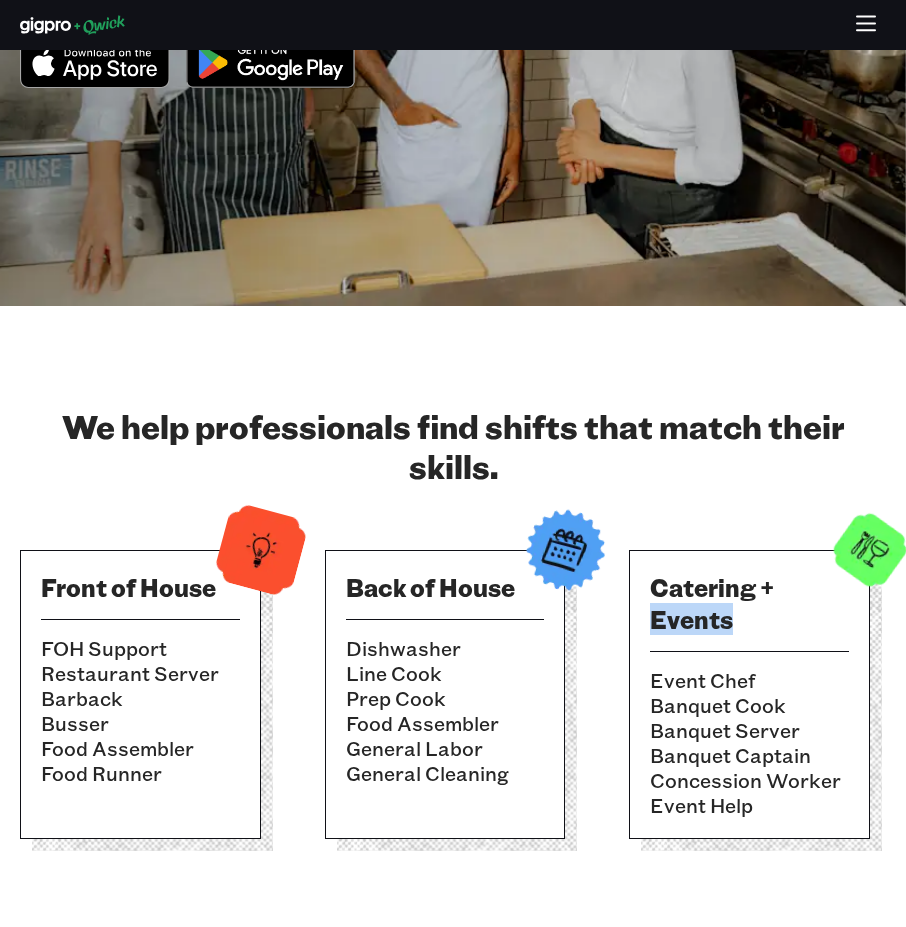 click on "Catering + Events" at bounding box center (749, 603) 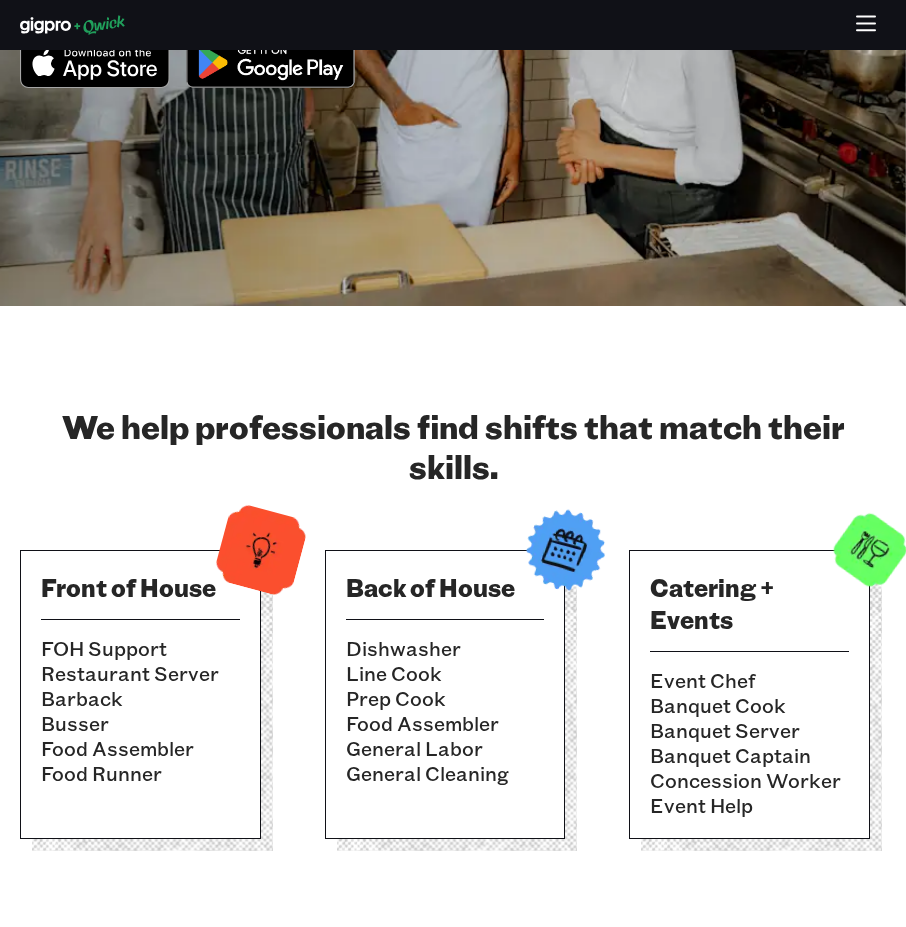 click at bounding box center [271, 62] 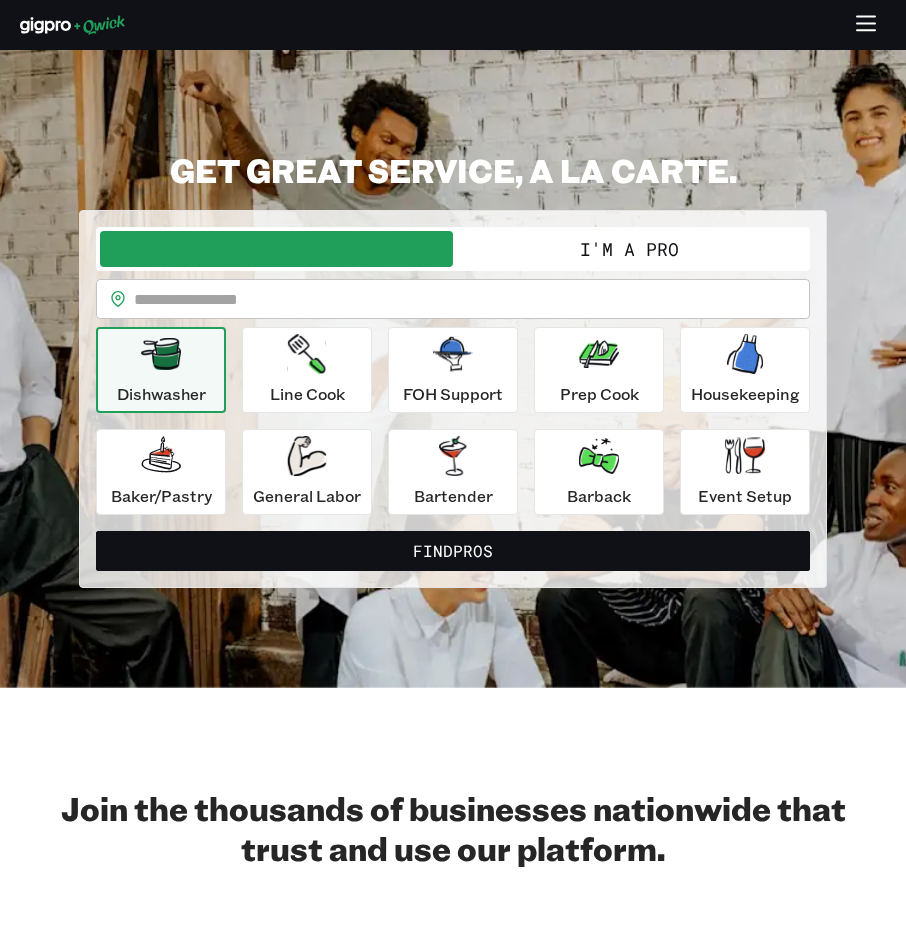 scroll, scrollTop: 0, scrollLeft: 0, axis: both 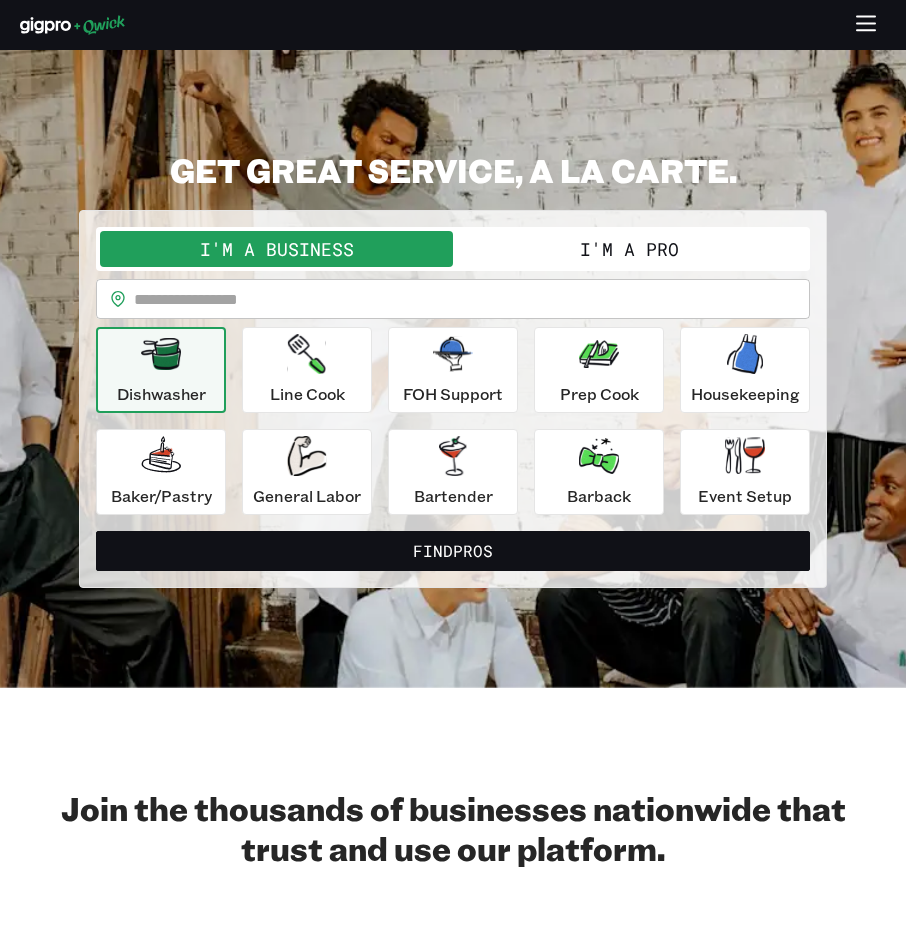click on "I'm a Pro" at bounding box center (629, 249) 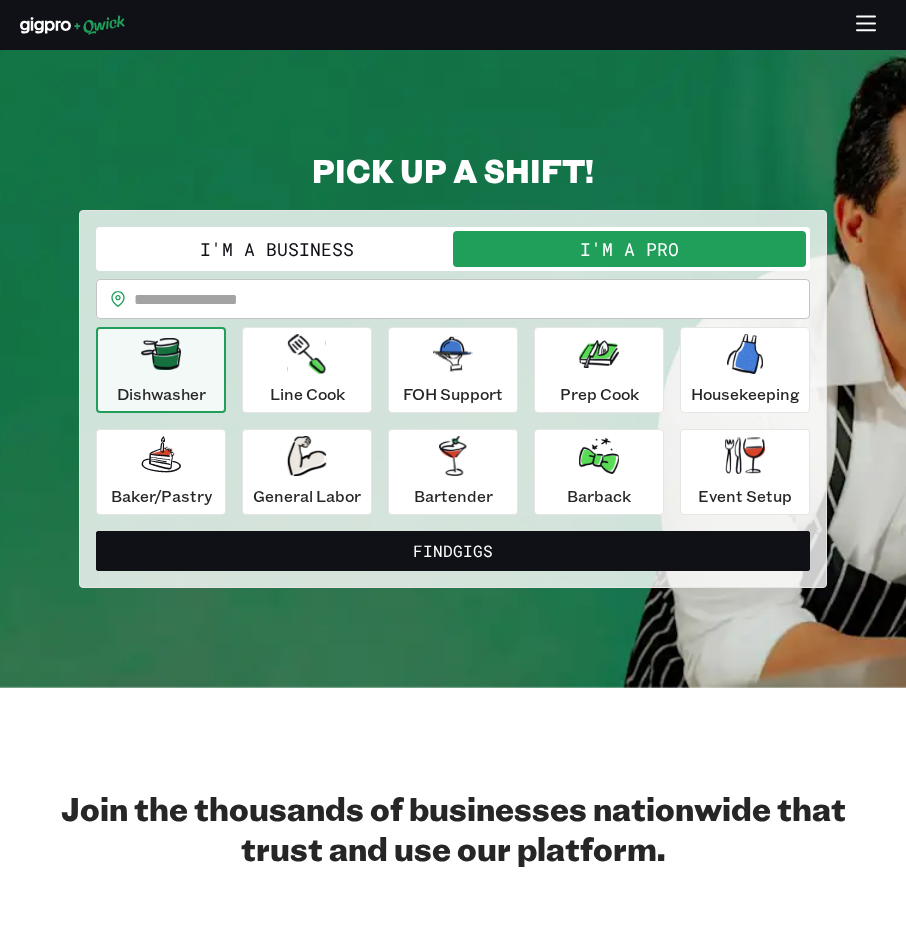 click at bounding box center (472, 299) 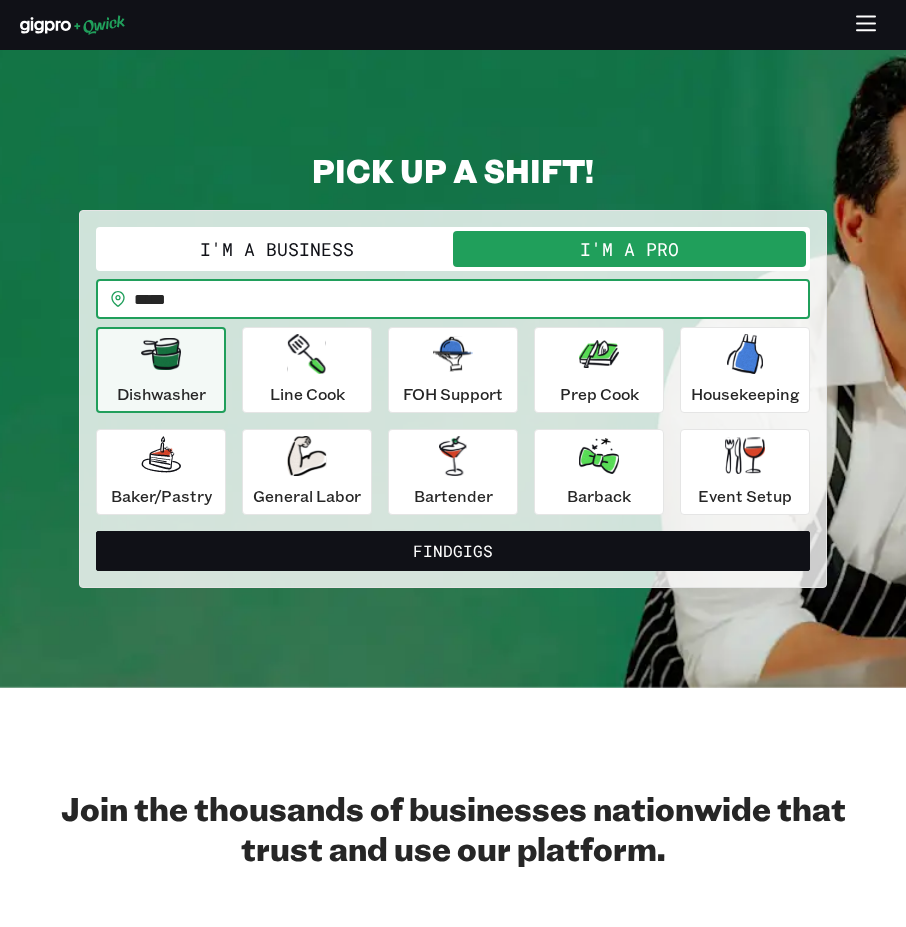 type on "*****" 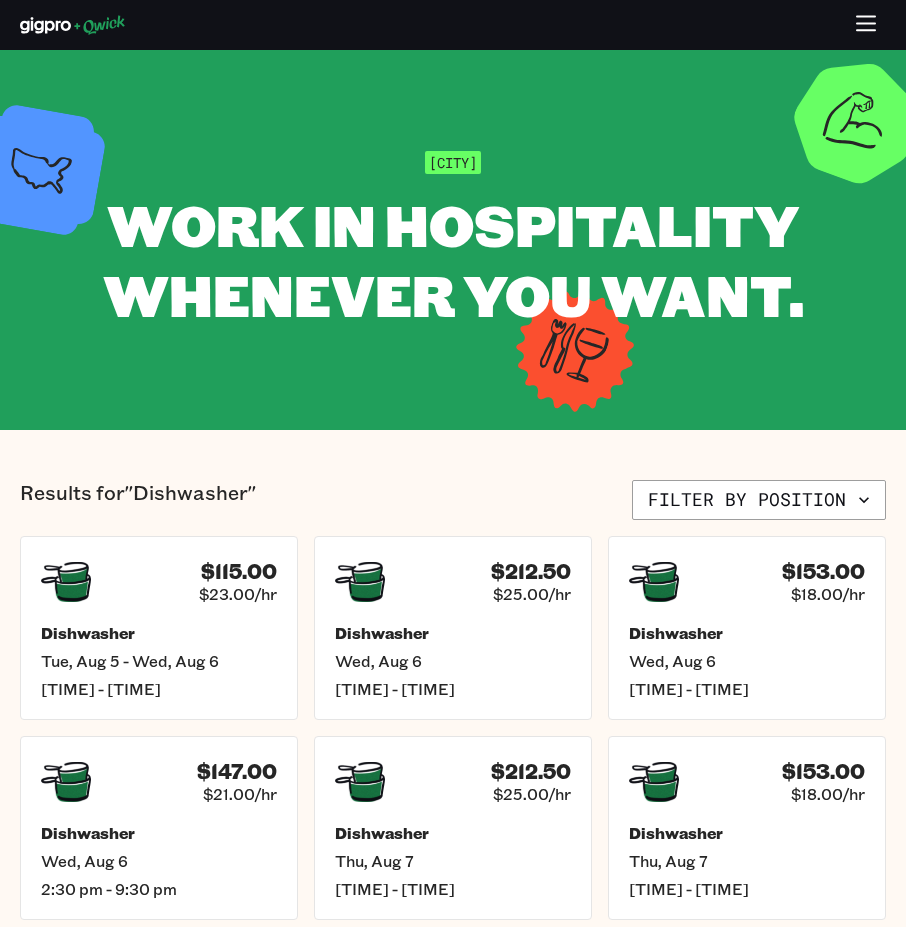 click 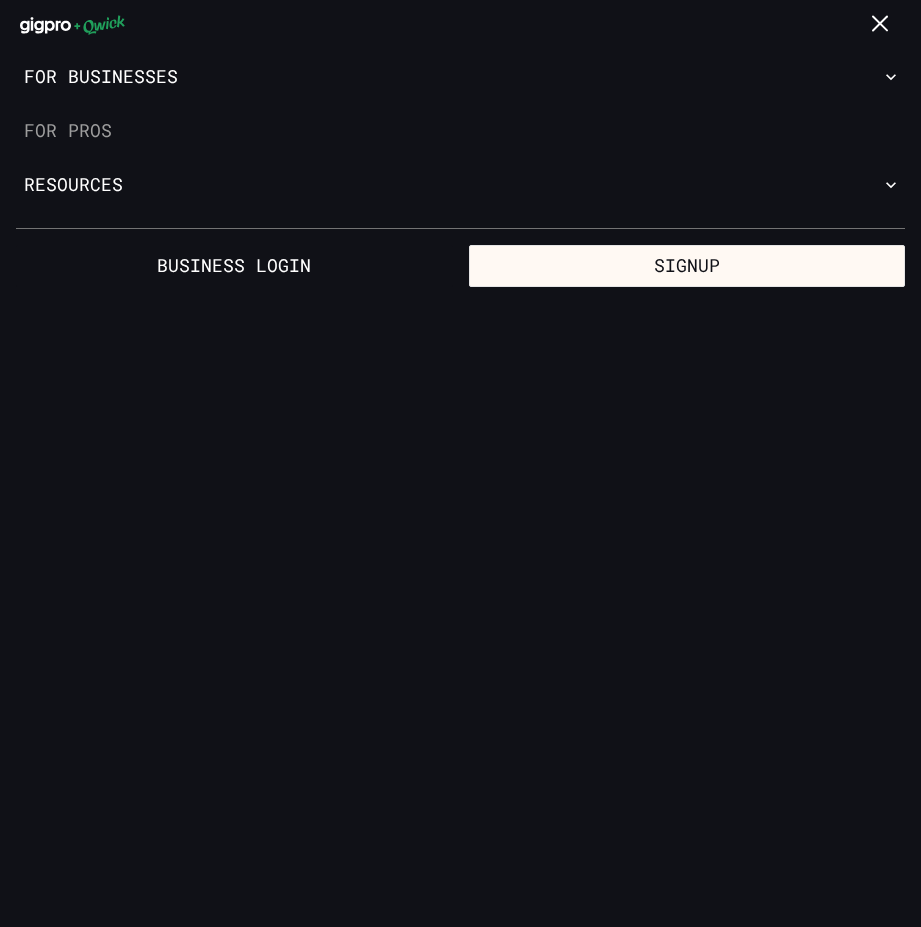 click on "For Pros" at bounding box center (460, 131) 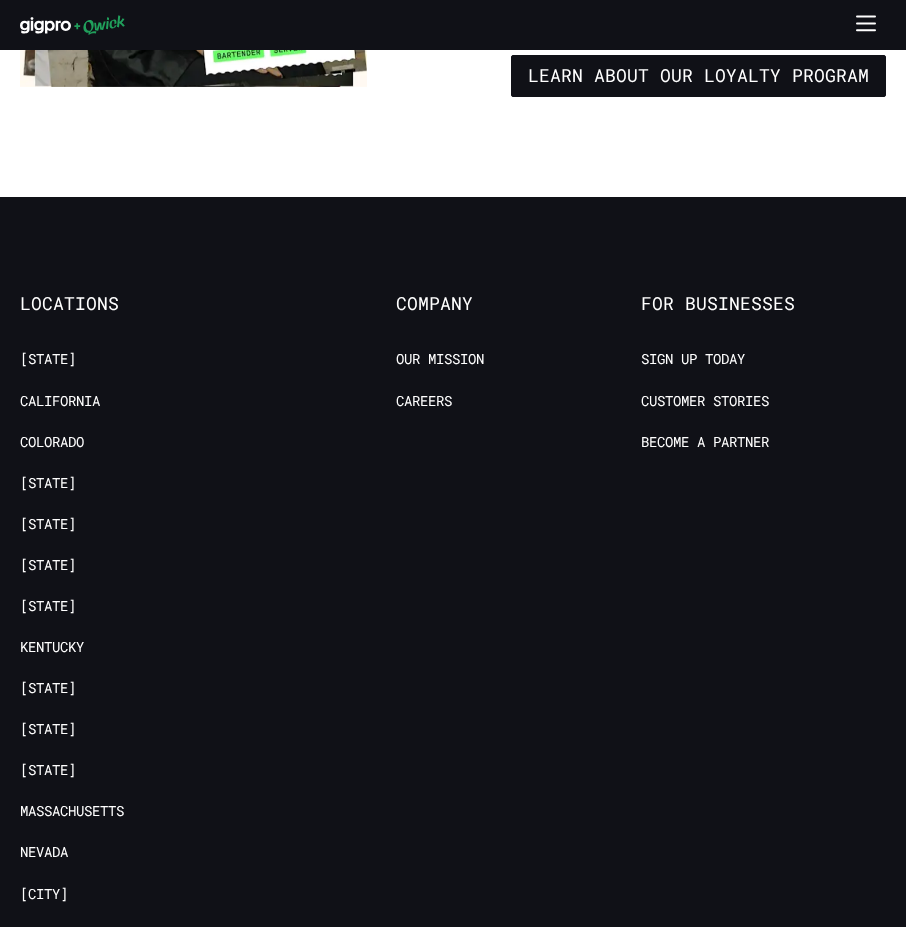 scroll, scrollTop: 3800, scrollLeft: 0, axis: vertical 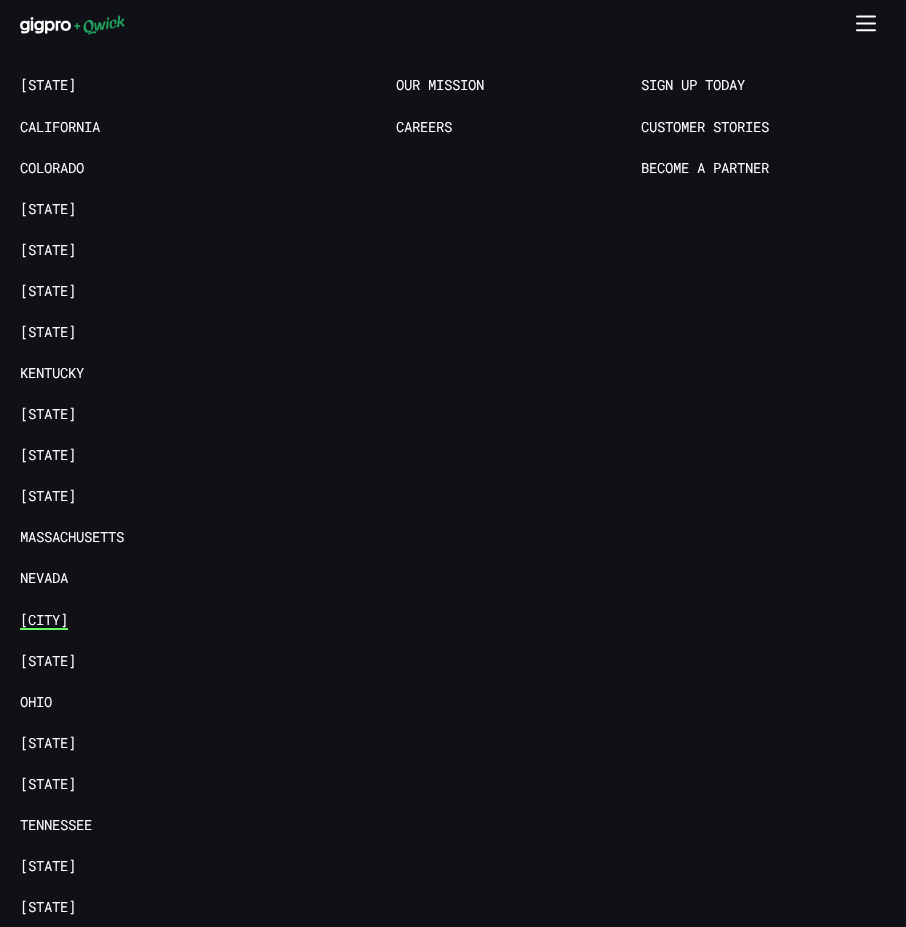 click on "[CITY]" at bounding box center (44, 620) 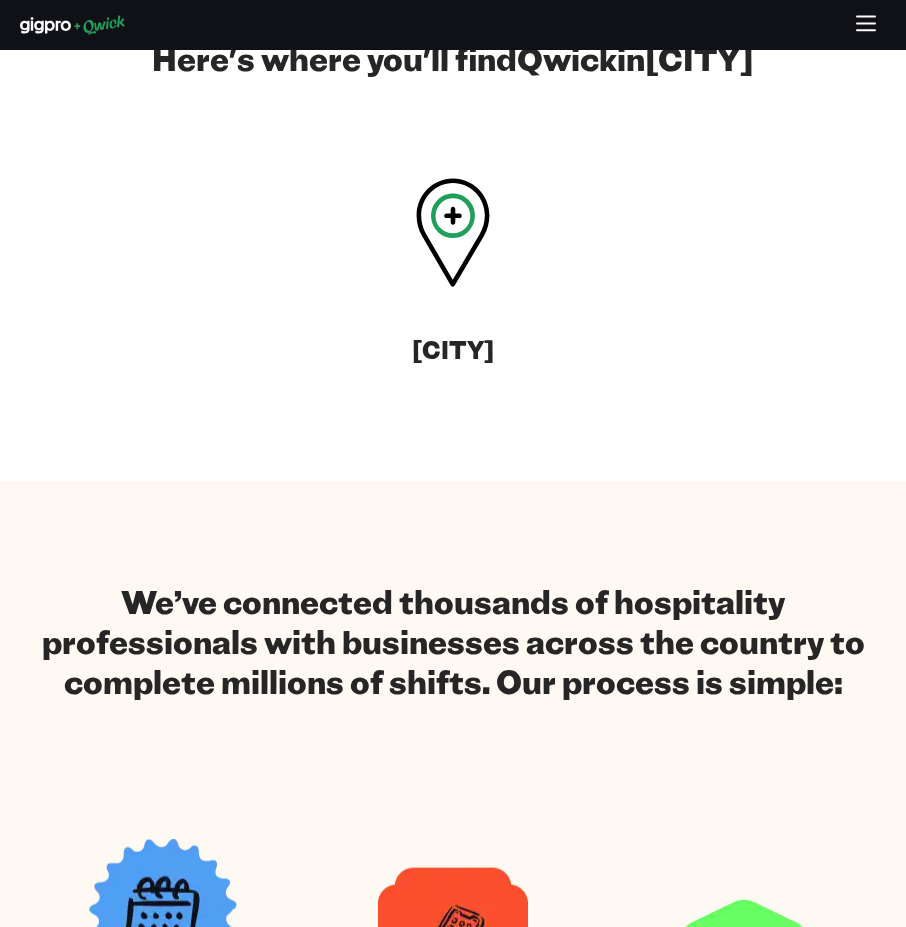 scroll, scrollTop: 600, scrollLeft: 0, axis: vertical 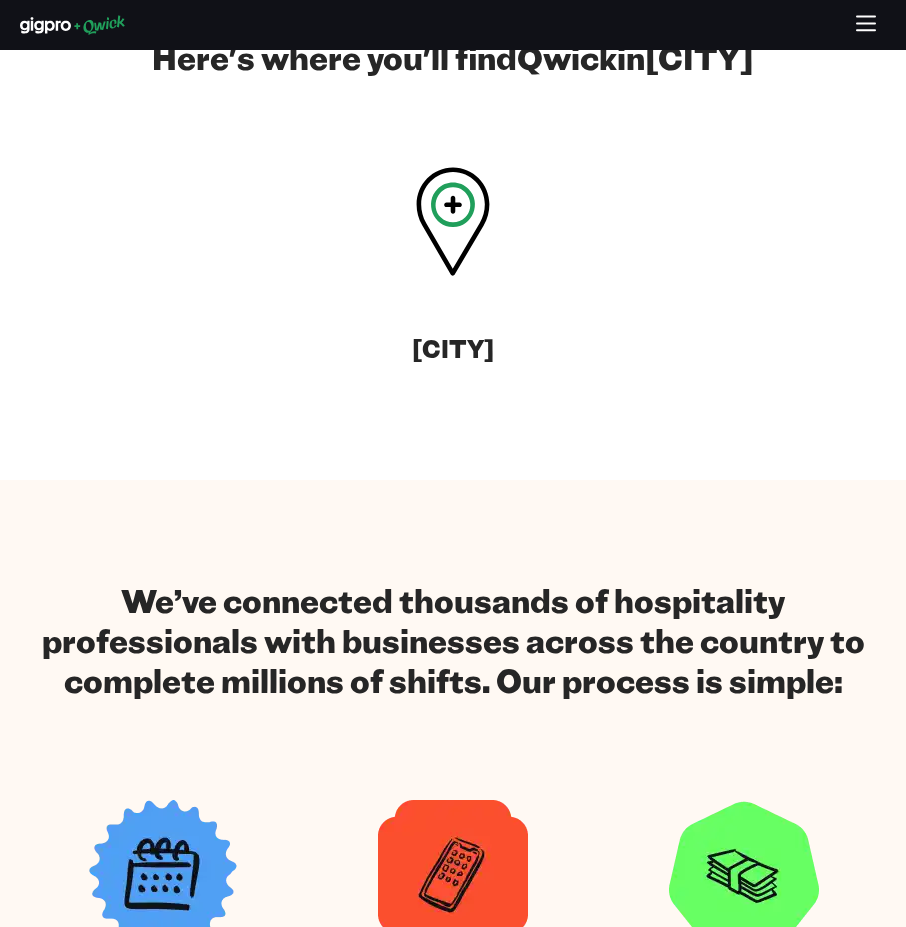 click on "[CITY]" at bounding box center (453, 348) 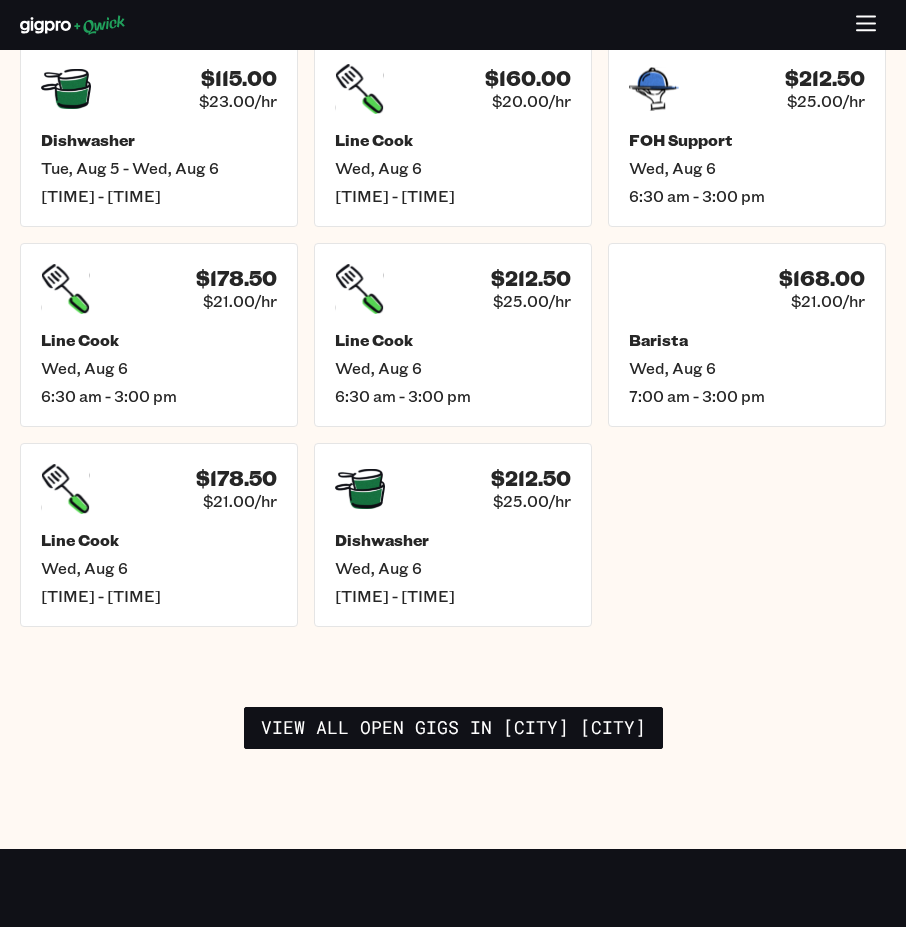 scroll, scrollTop: 3100, scrollLeft: 0, axis: vertical 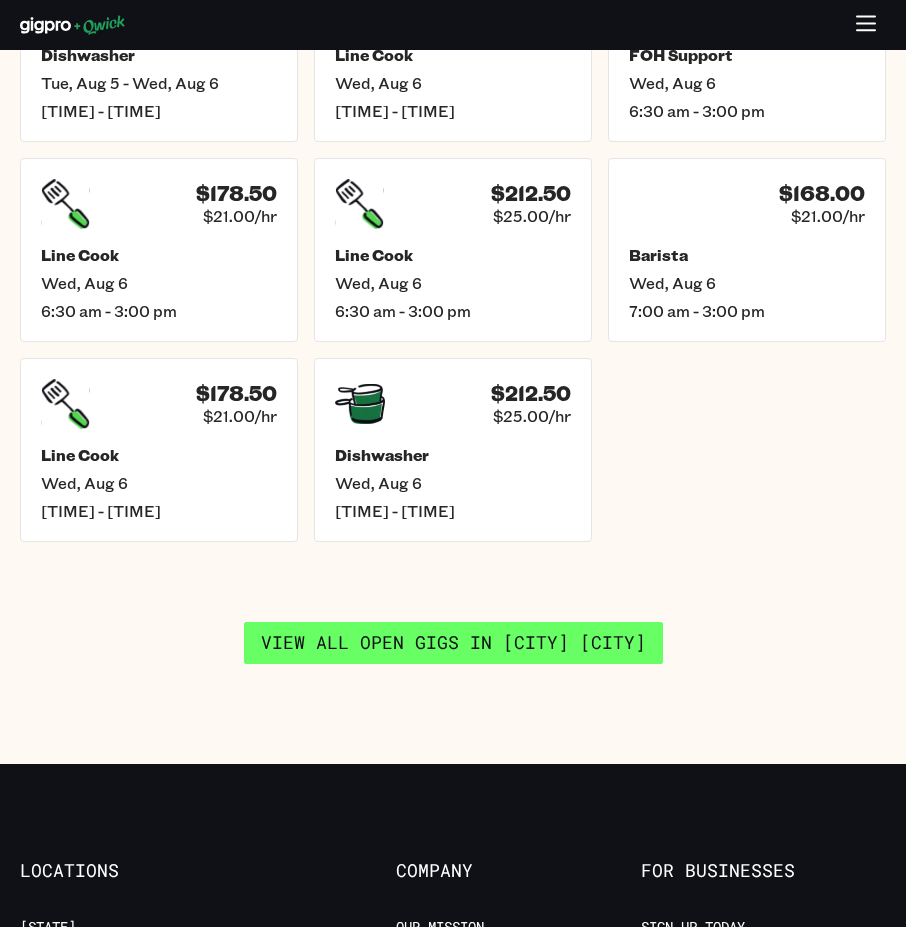 click on "View all open gigs in   [CITY]" at bounding box center (453, 643) 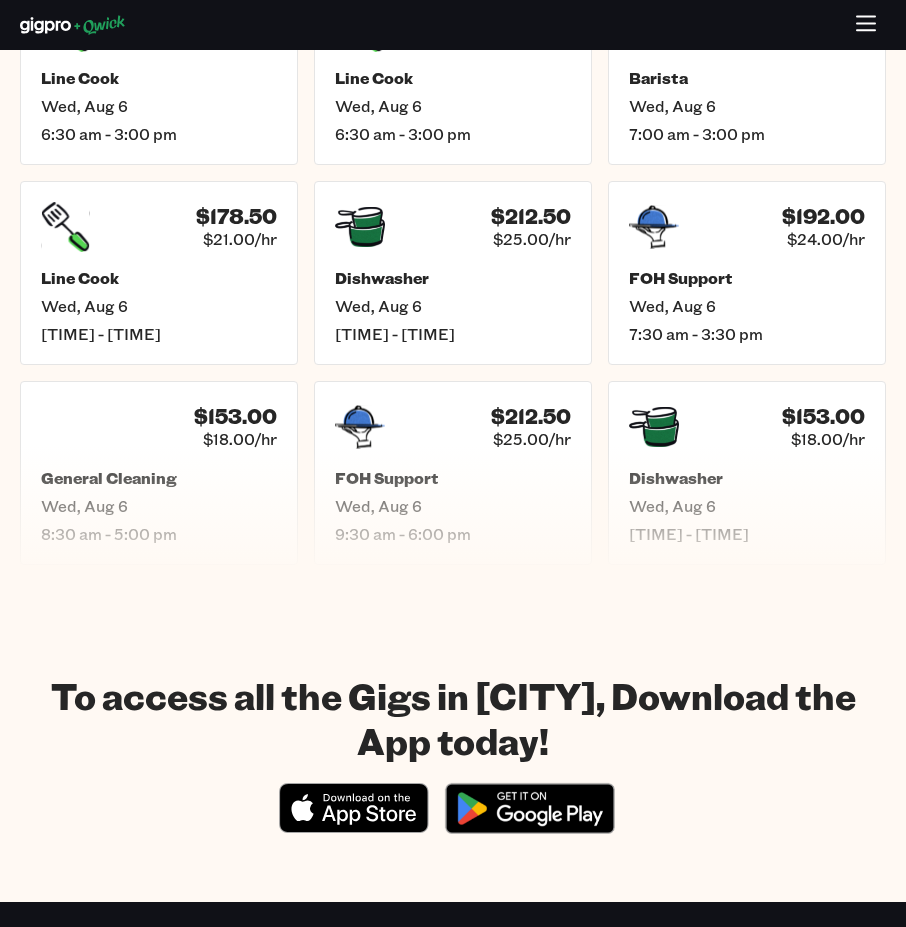 scroll, scrollTop: 1000, scrollLeft: 0, axis: vertical 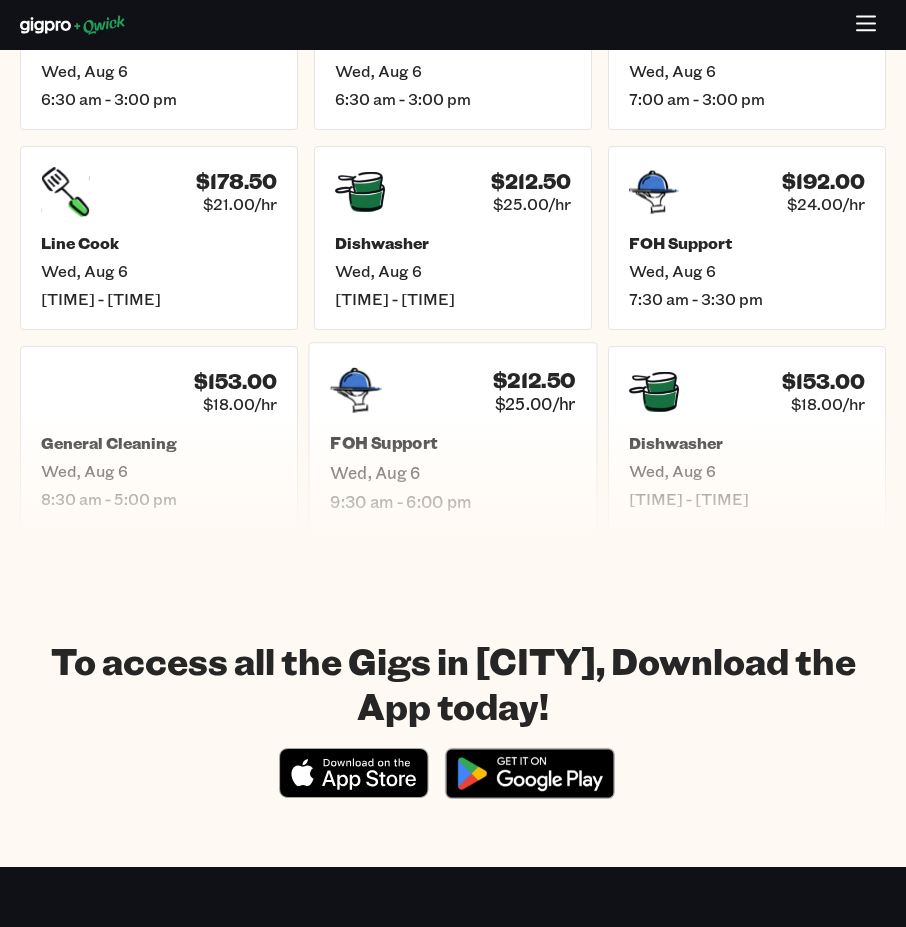 click on "Wed, Aug 6" at bounding box center (452, 472) 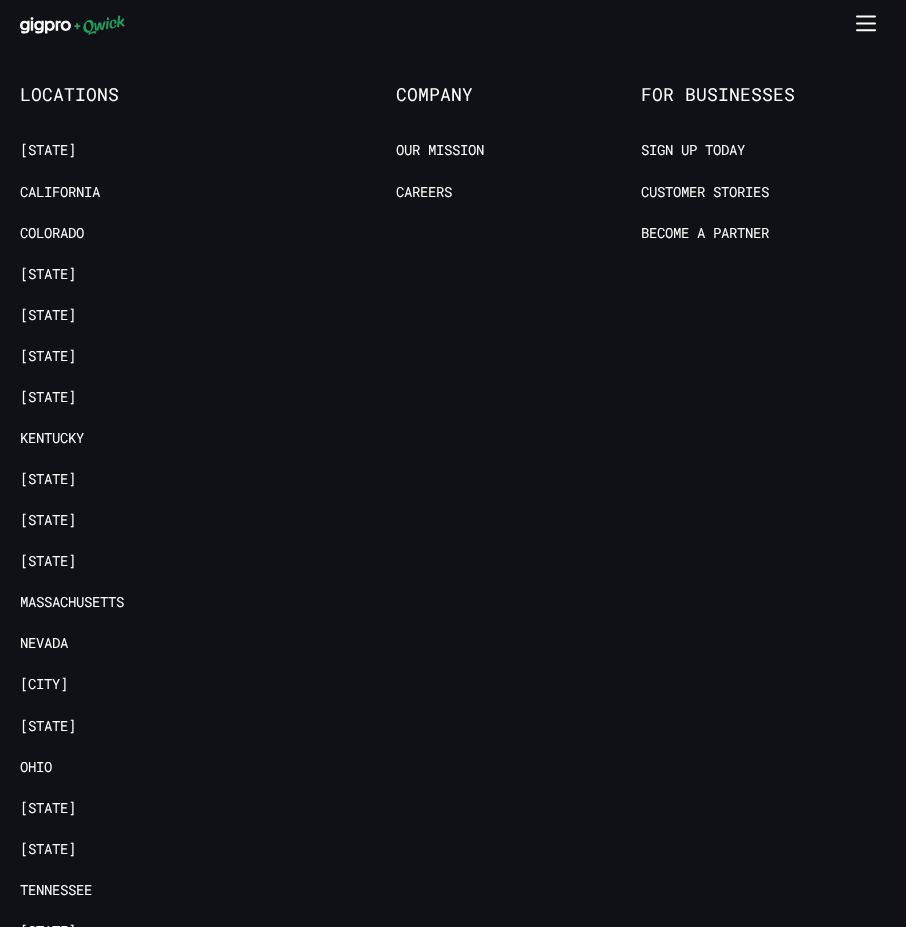 scroll, scrollTop: 0, scrollLeft: 0, axis: both 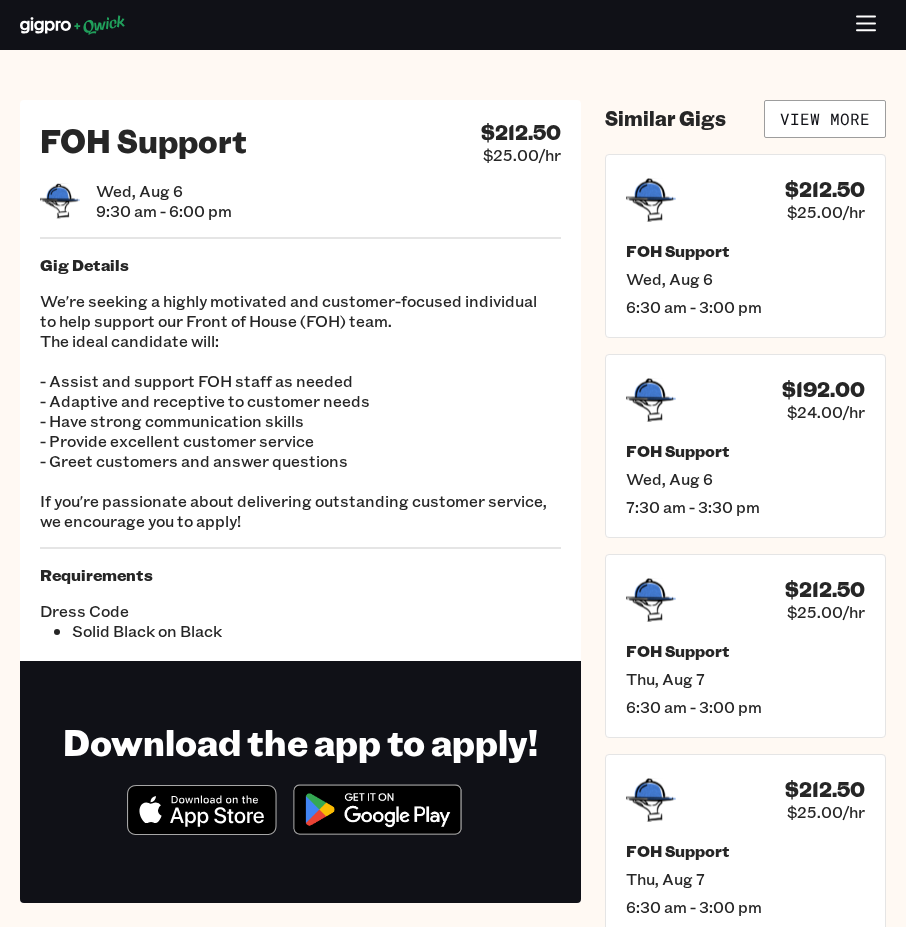 click 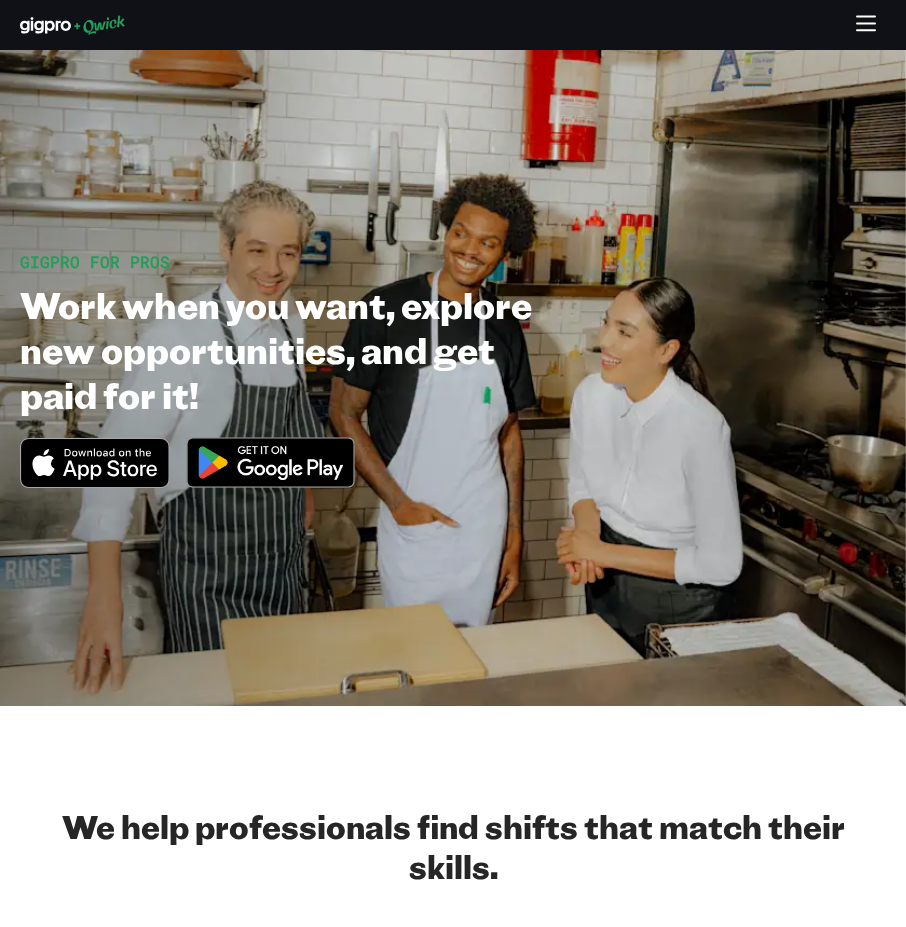 scroll, scrollTop: 0, scrollLeft: 0, axis: both 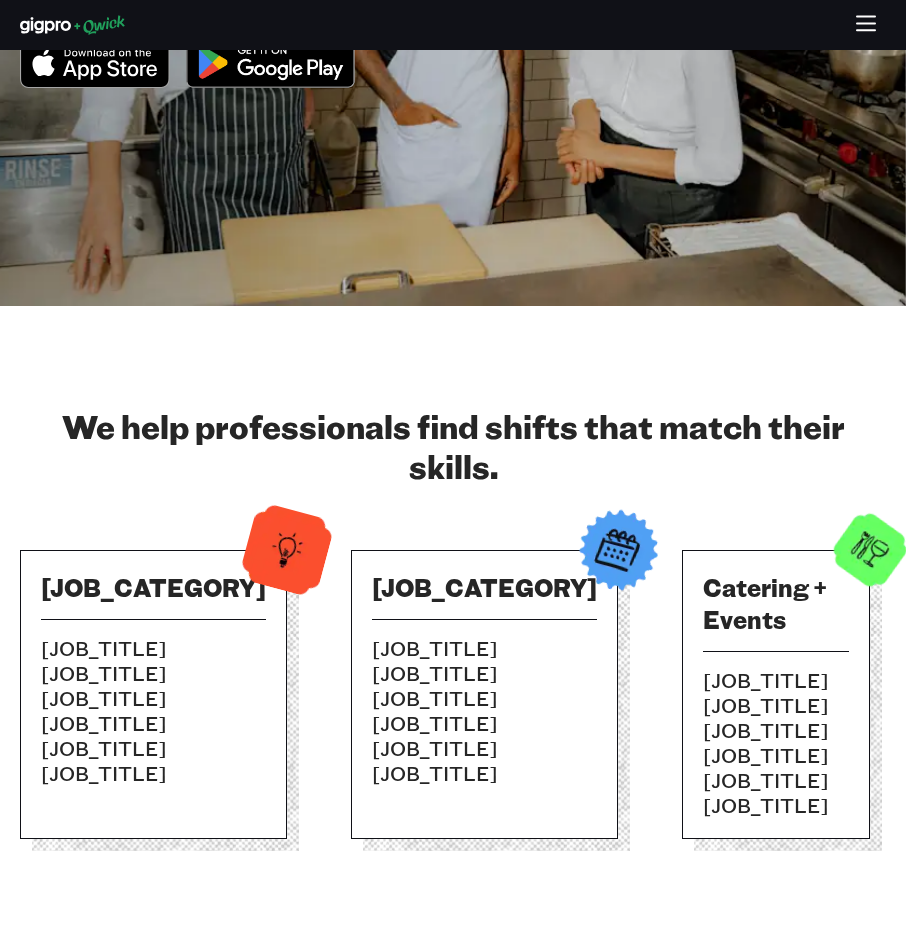 click on "Catering + Events" at bounding box center [776, 603] 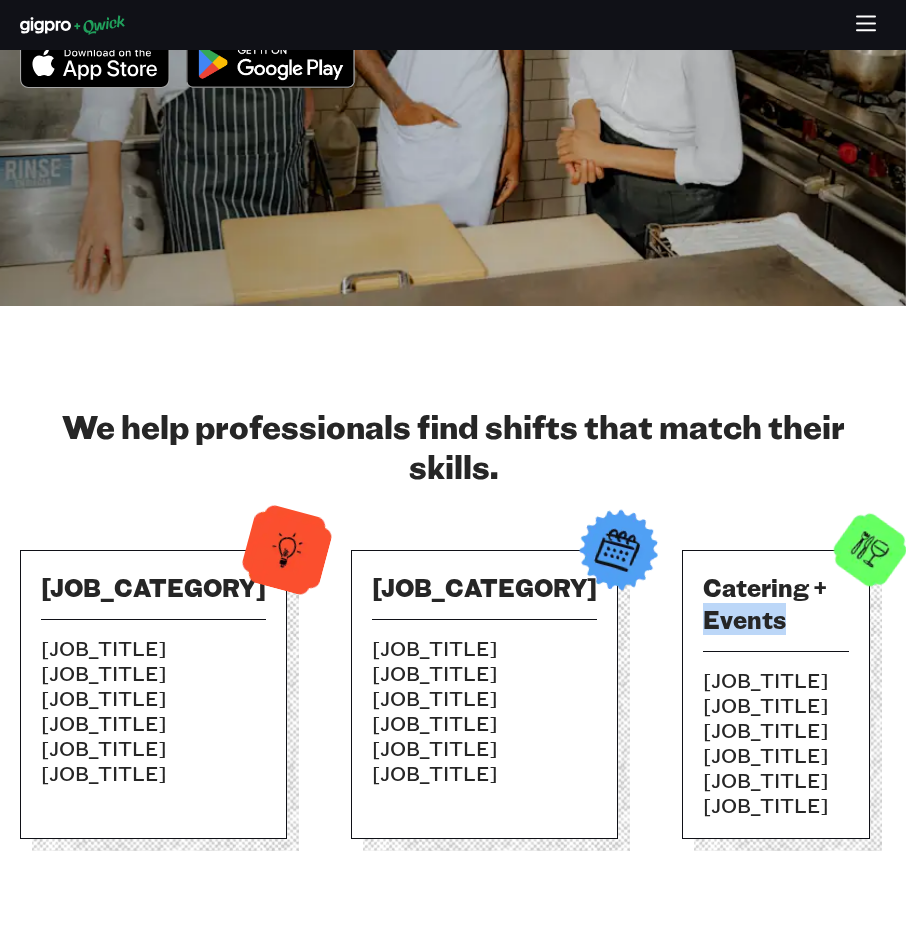 click on "Catering + Events" at bounding box center [776, 603] 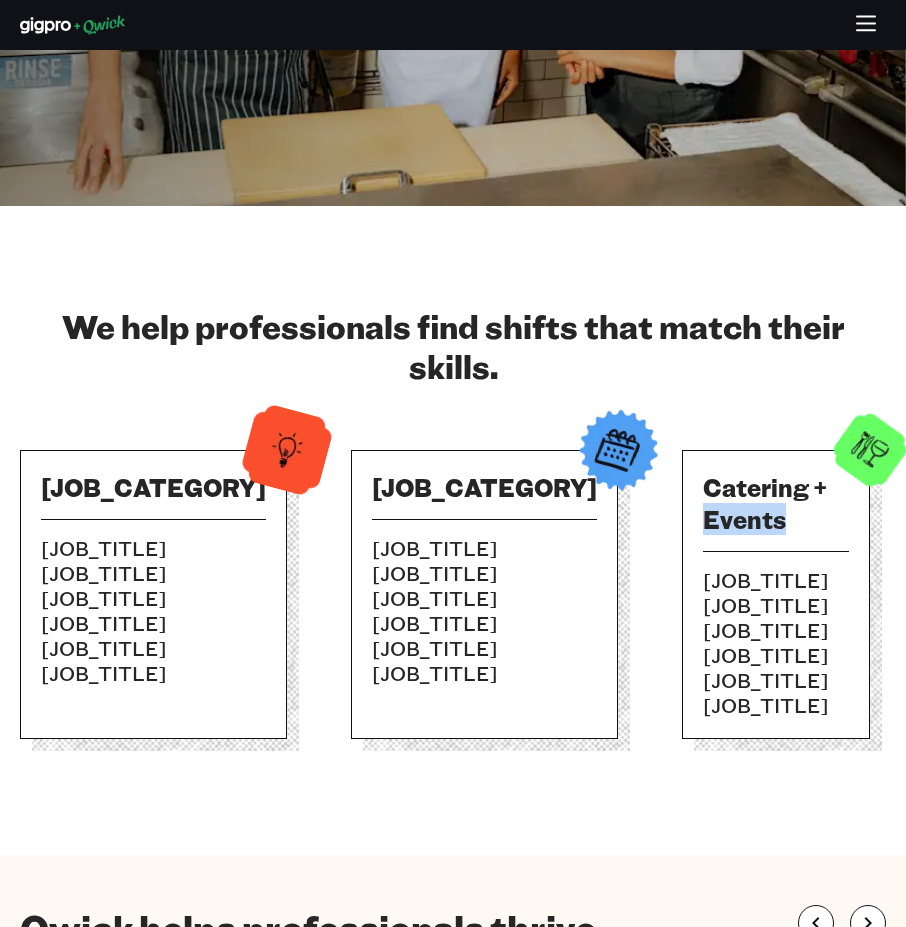 scroll, scrollTop: 0, scrollLeft: 0, axis: both 